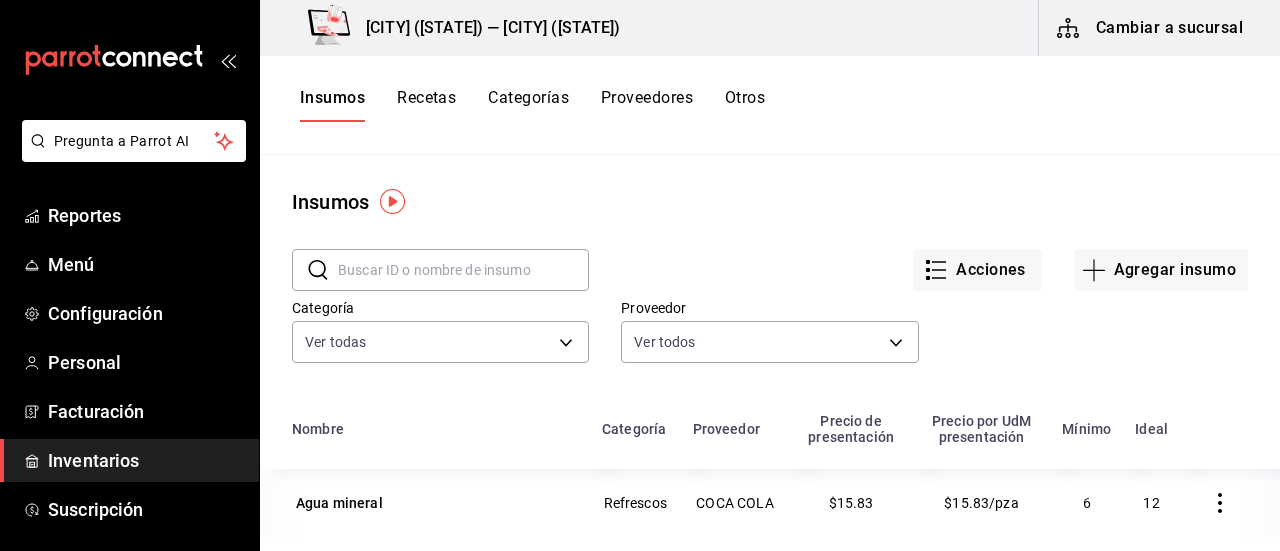 scroll, scrollTop: 0, scrollLeft: 0, axis: both 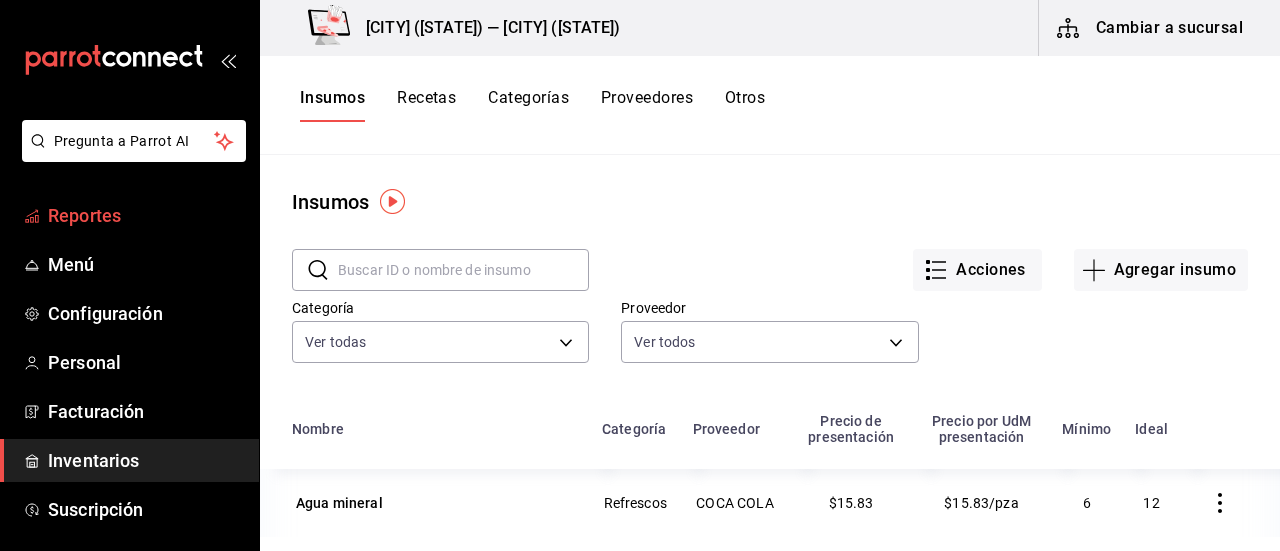 click on "Reportes" at bounding box center (145, 215) 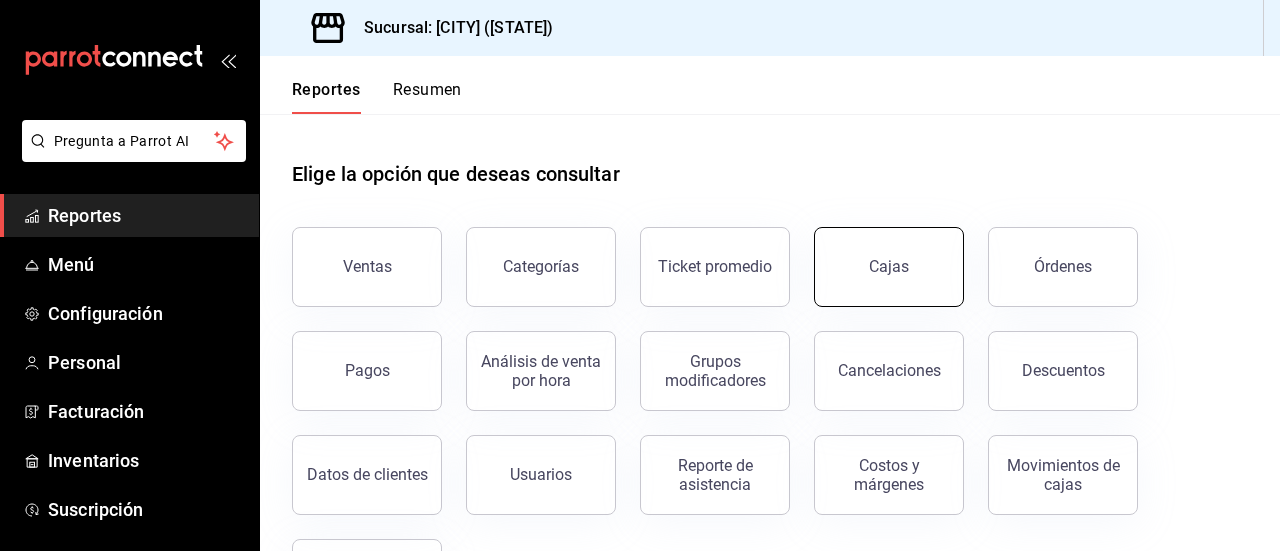 click on "Cajas" at bounding box center (889, 267) 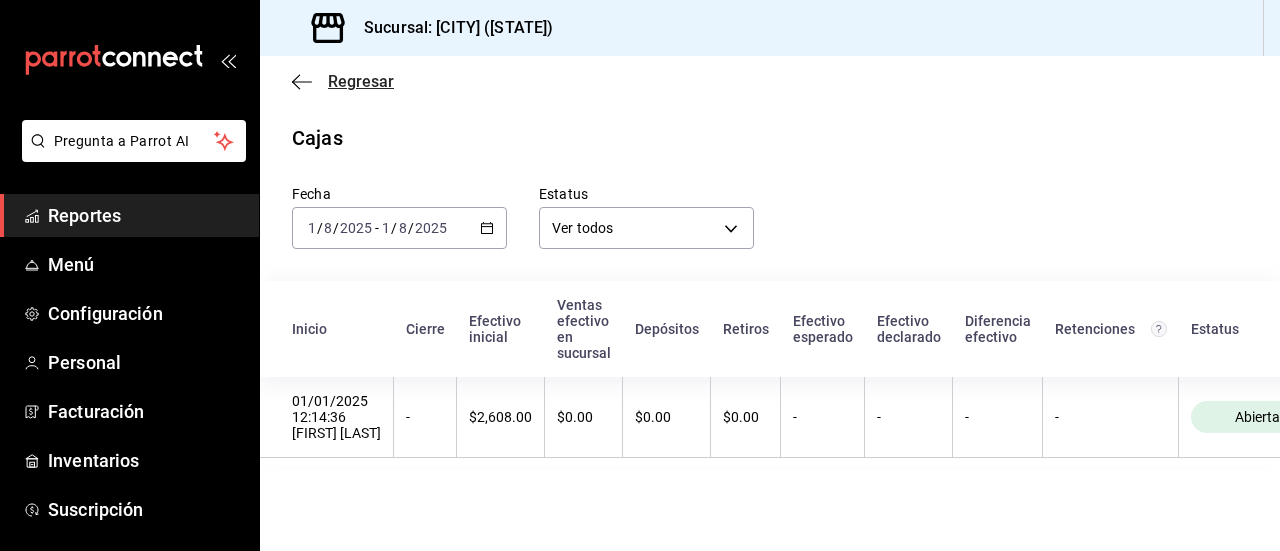 click 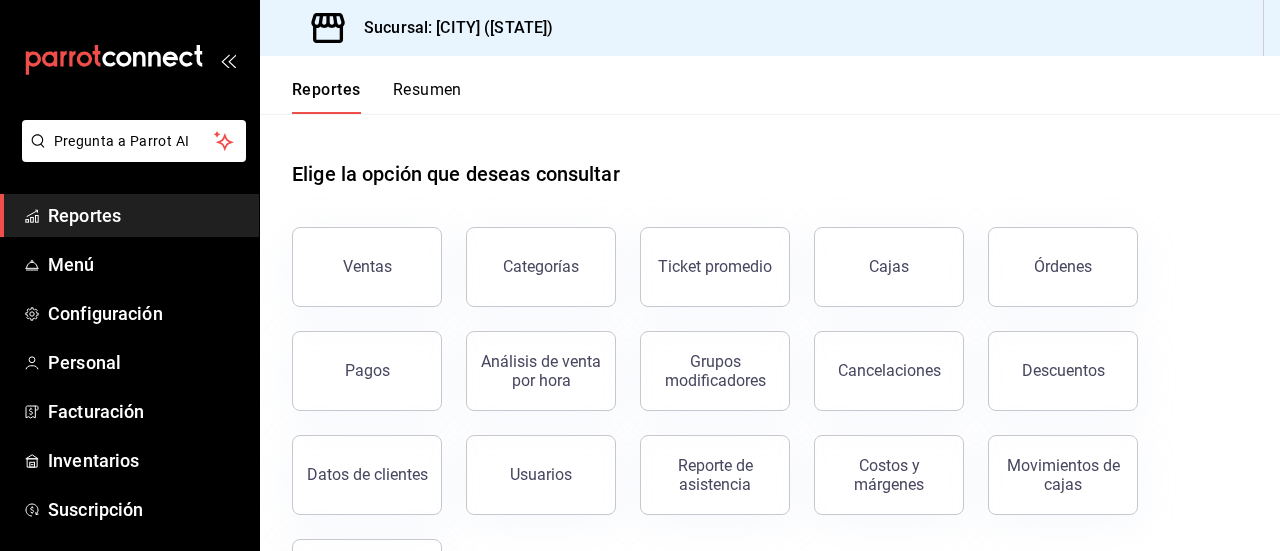 drag, startPoint x: 1040, startPoint y: 275, endPoint x: 1012, endPoint y: 263, distance: 30.463093 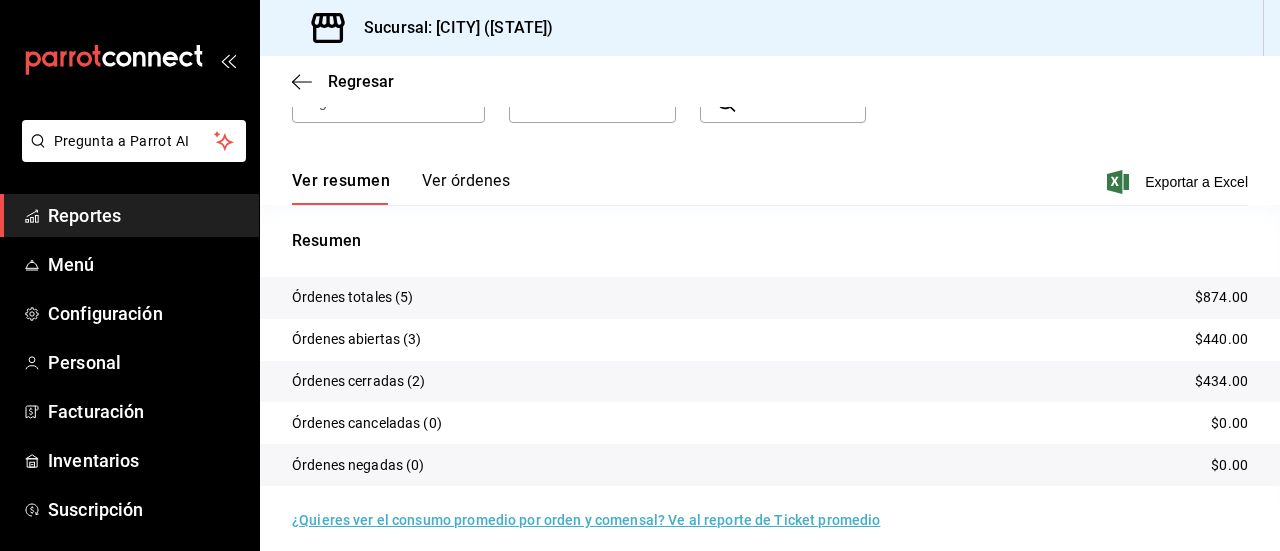 scroll, scrollTop: 234, scrollLeft: 0, axis: vertical 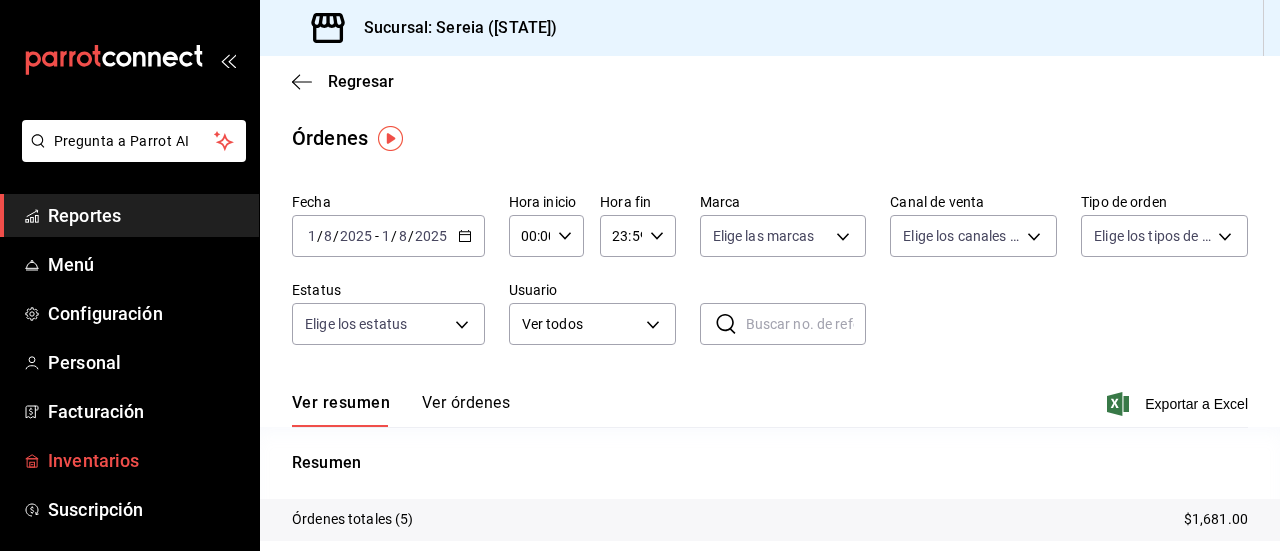 click on "Inventarios" at bounding box center [145, 460] 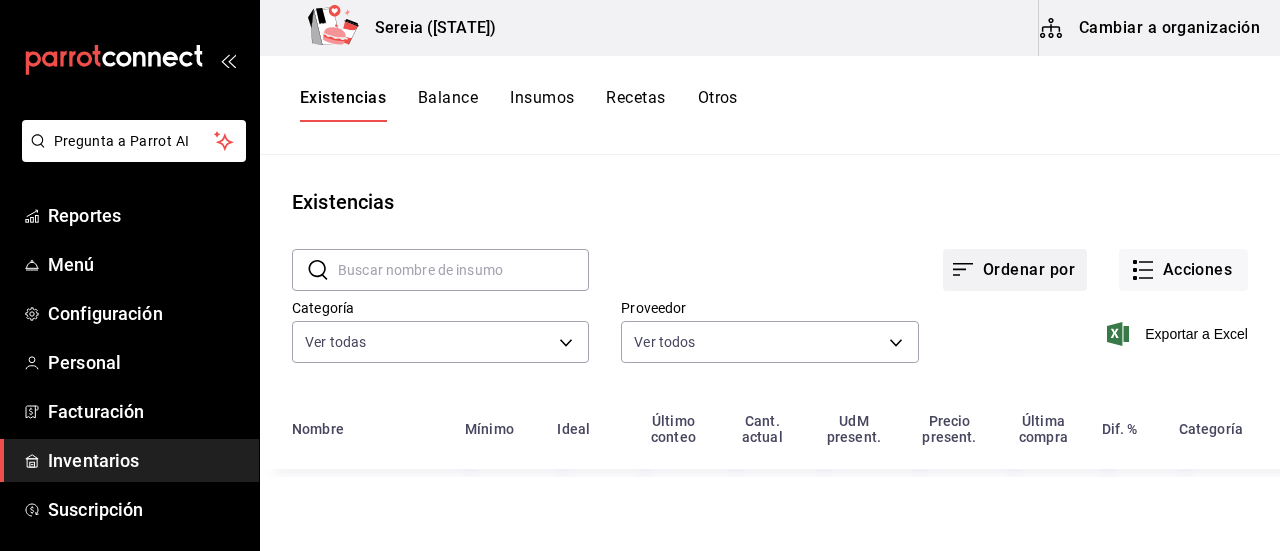 click on "Ordenar por" at bounding box center [1015, 270] 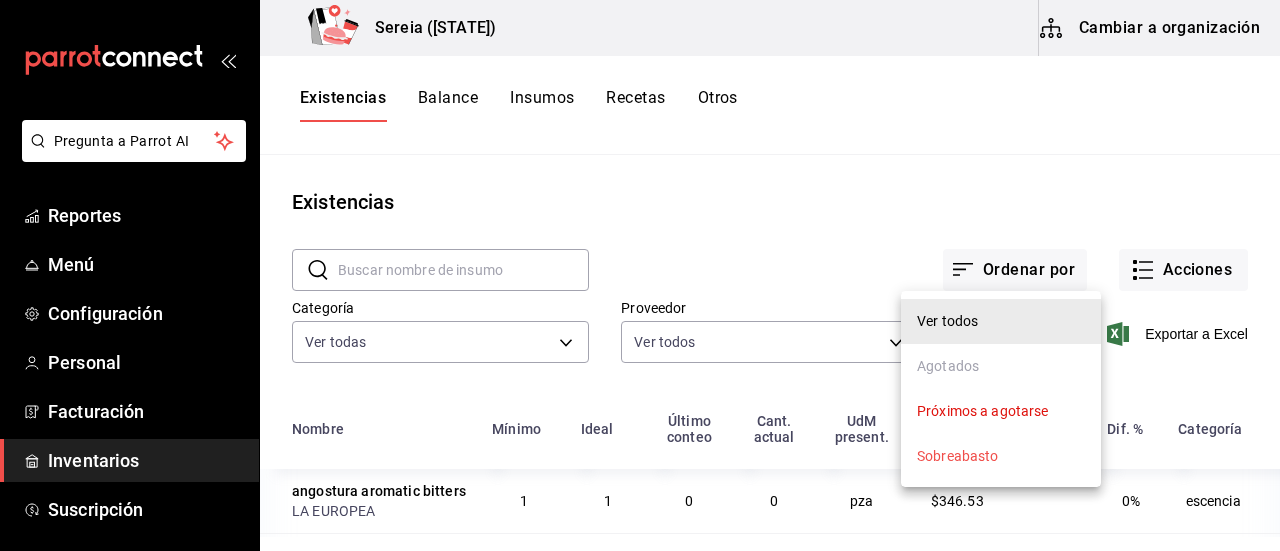 click at bounding box center (640, 275) 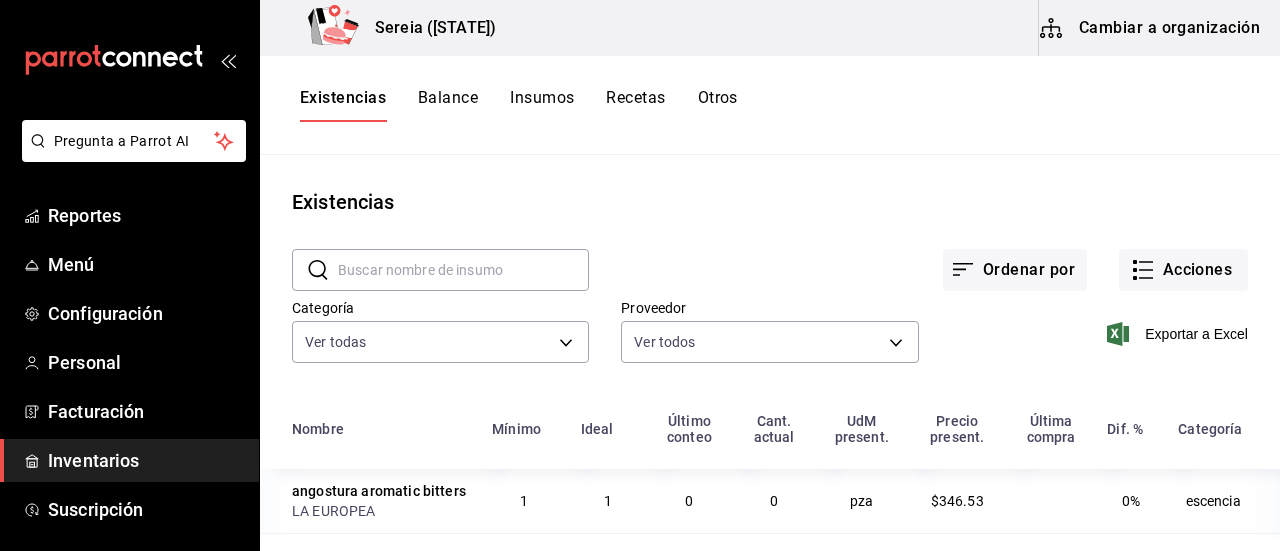 click on "Cambiar a organización" at bounding box center [1151, 28] 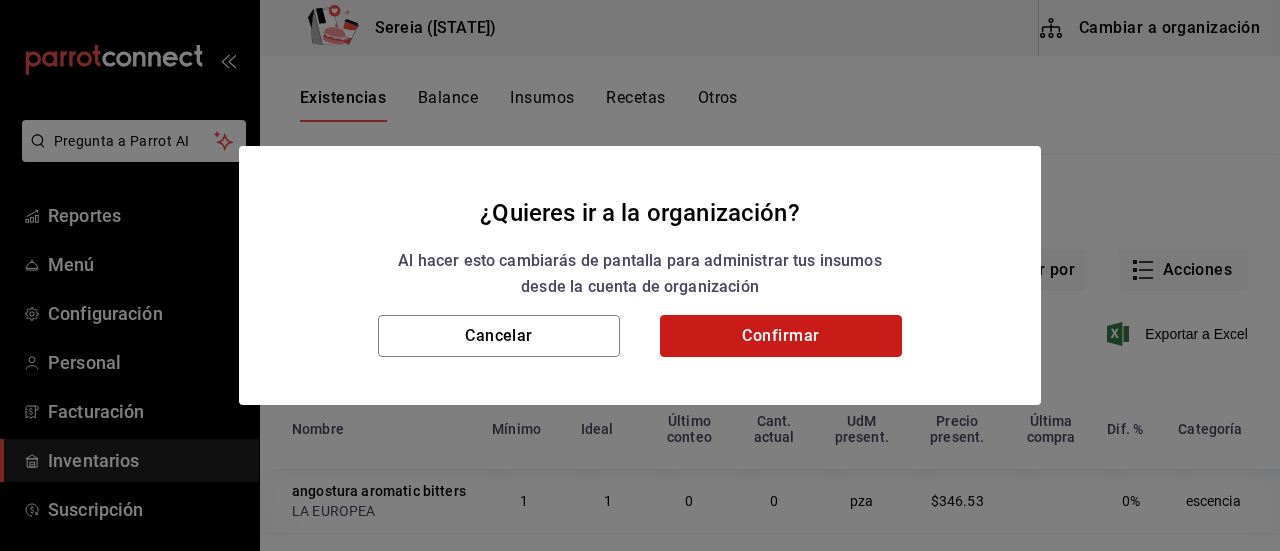 click on "Confirmar" at bounding box center (781, 336) 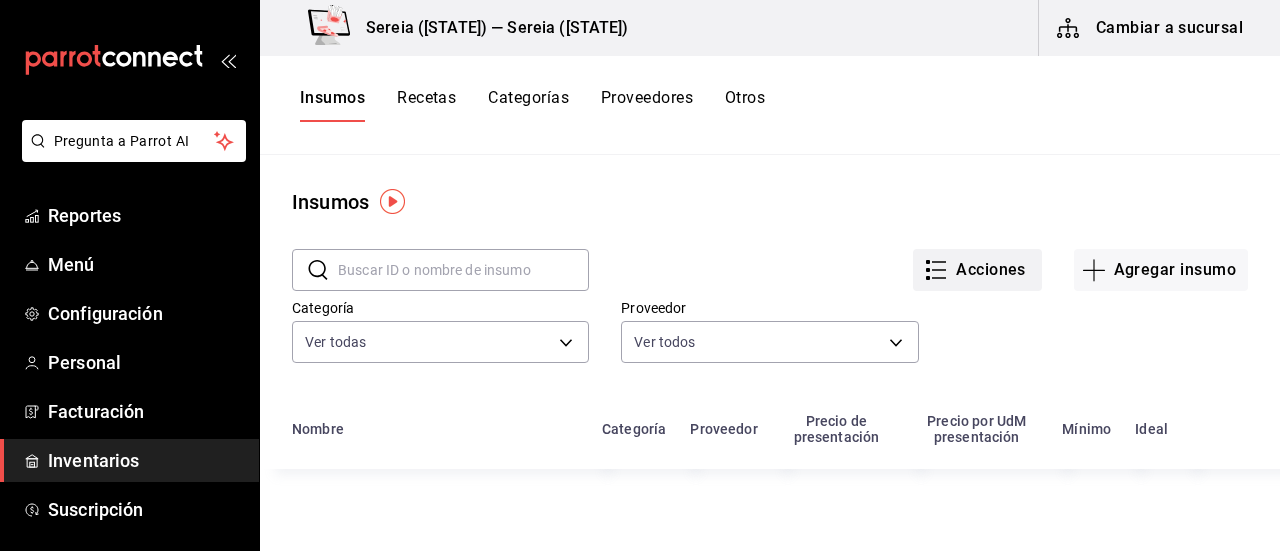 click on "Acciones" at bounding box center [977, 270] 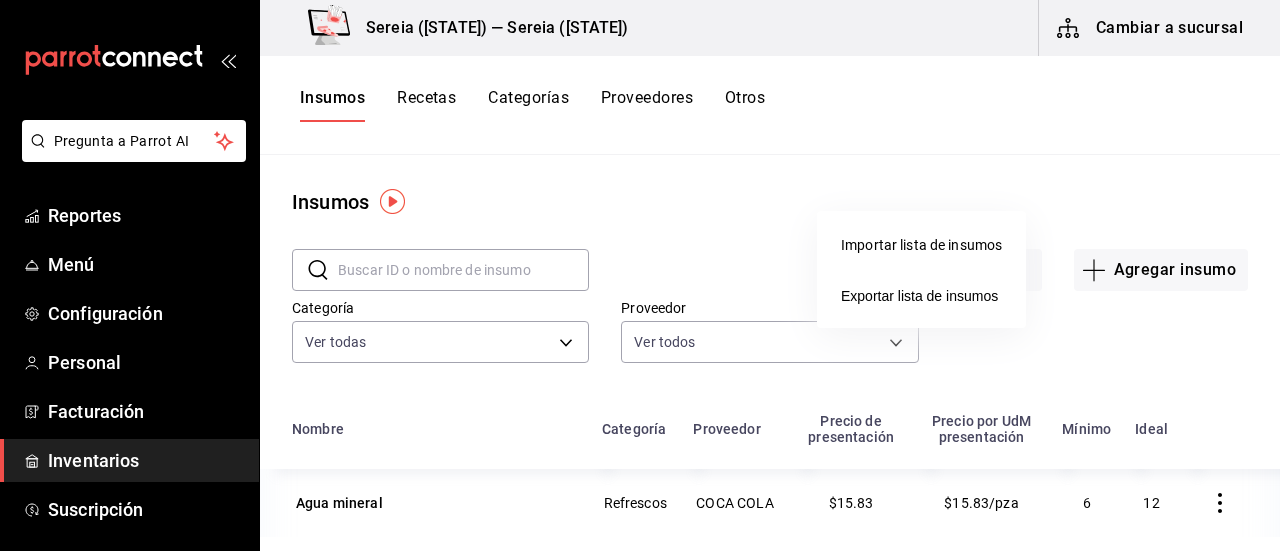 click on "Importar lista de insumos" at bounding box center (921, 245) 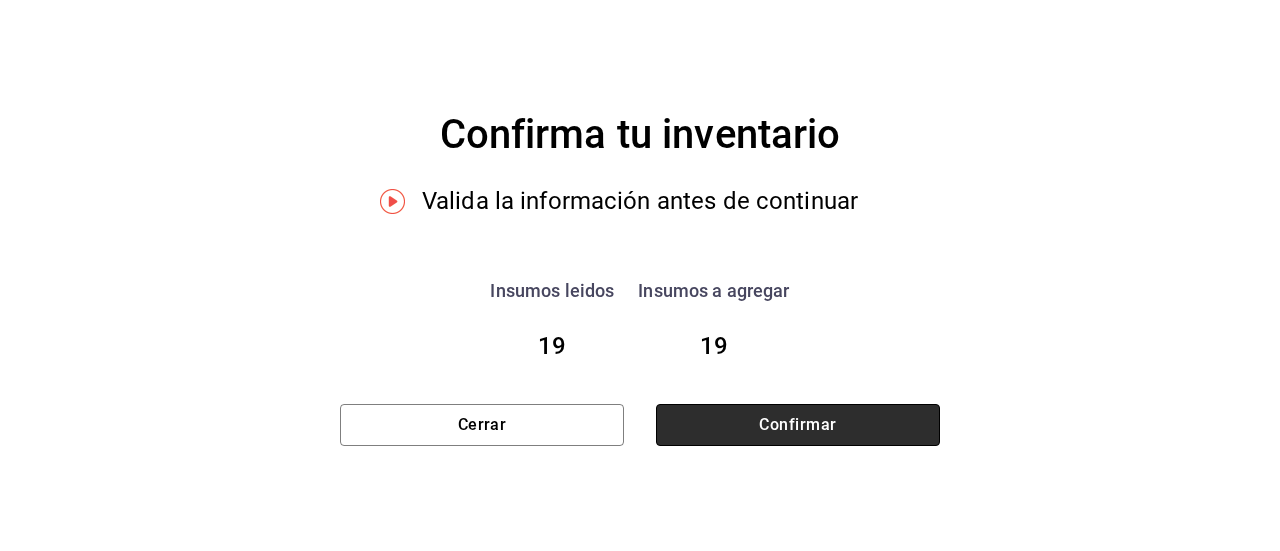 click on "Confirmar" at bounding box center (798, 425) 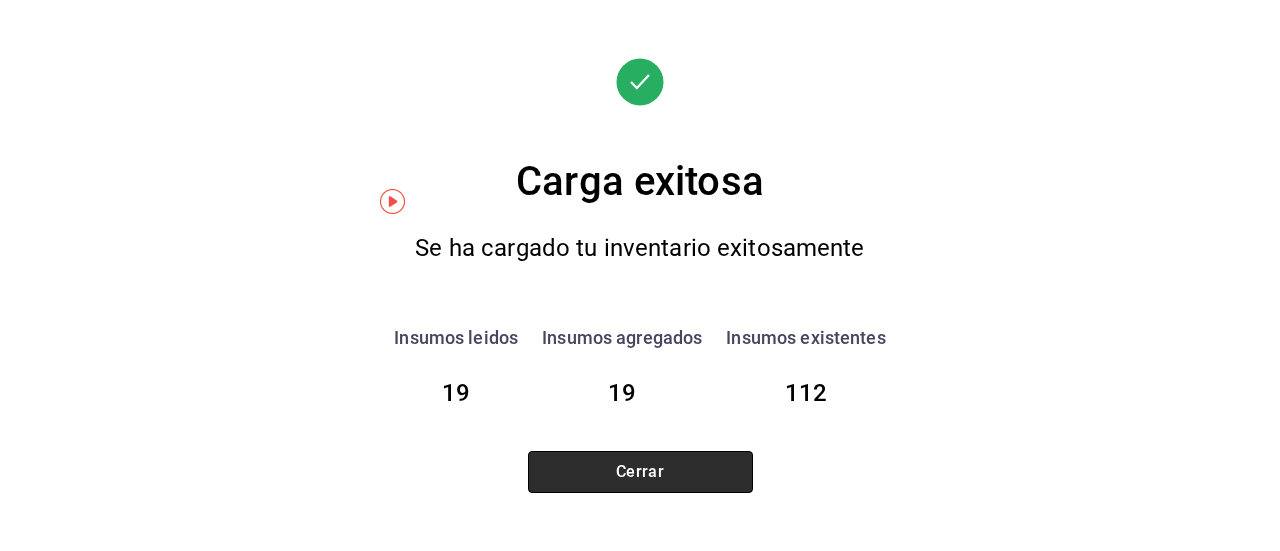 click on "Cerrar" at bounding box center (640, 472) 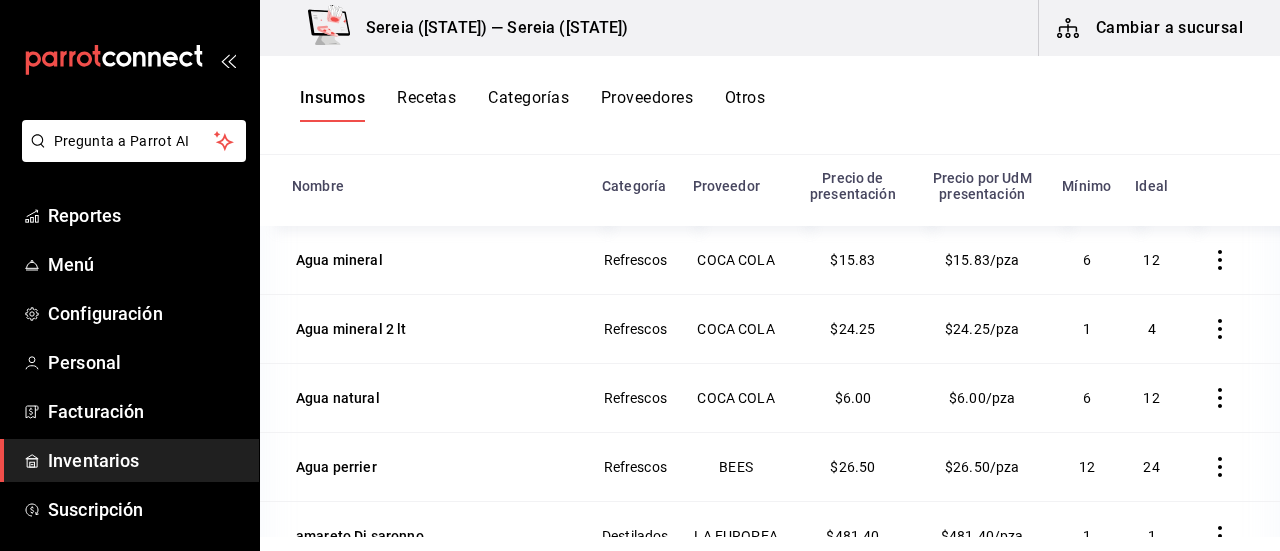 scroll, scrollTop: 246, scrollLeft: 0, axis: vertical 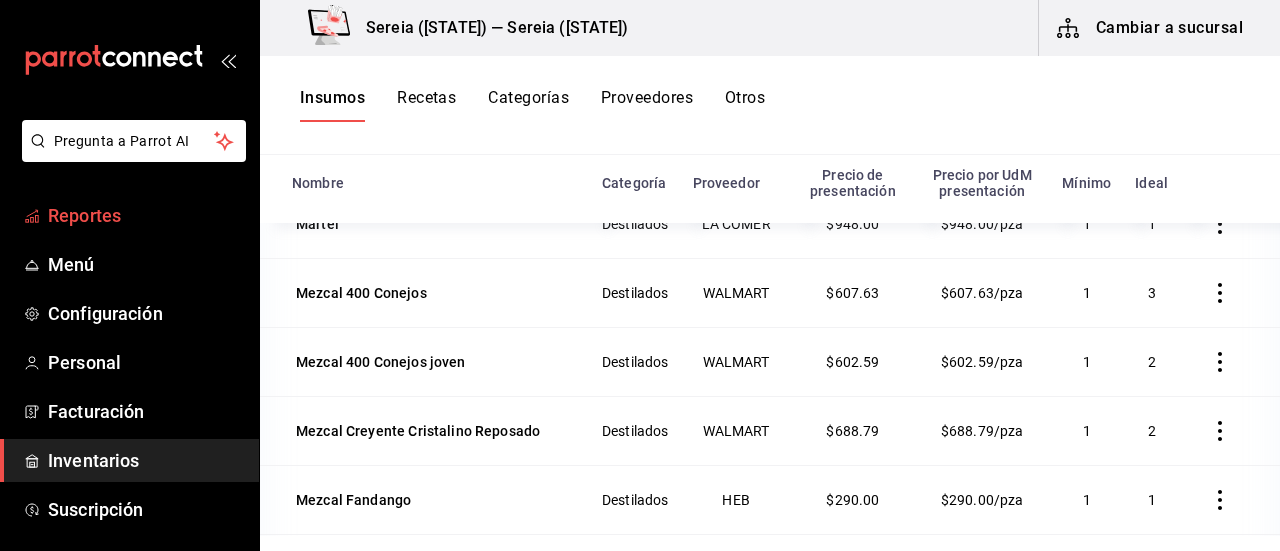 click on "Reportes" at bounding box center [145, 215] 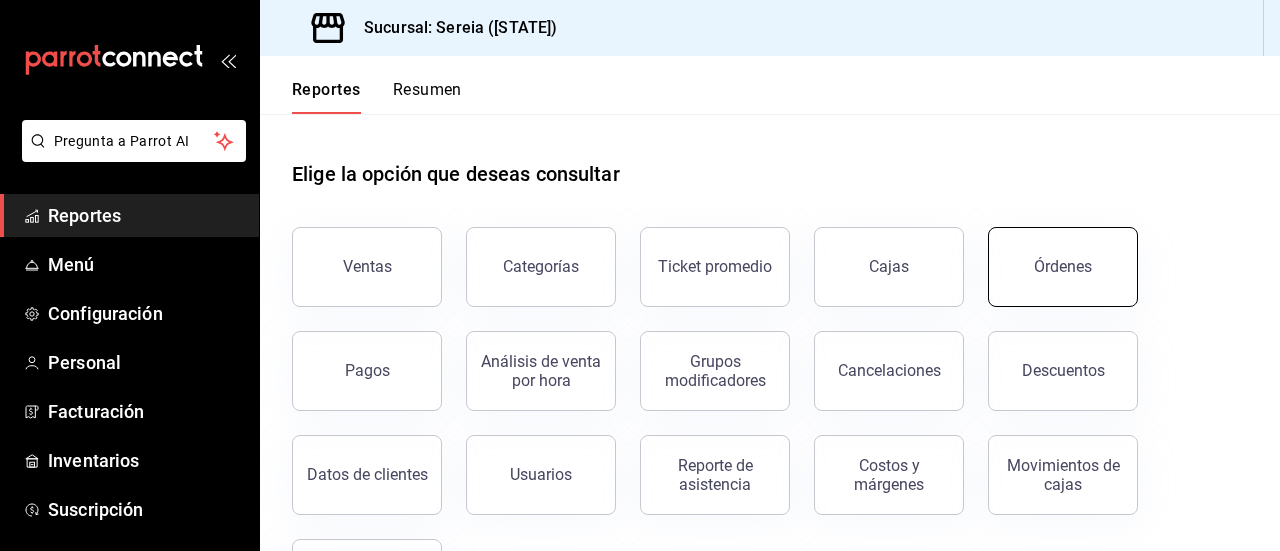 click on "Órdenes" at bounding box center (1063, 267) 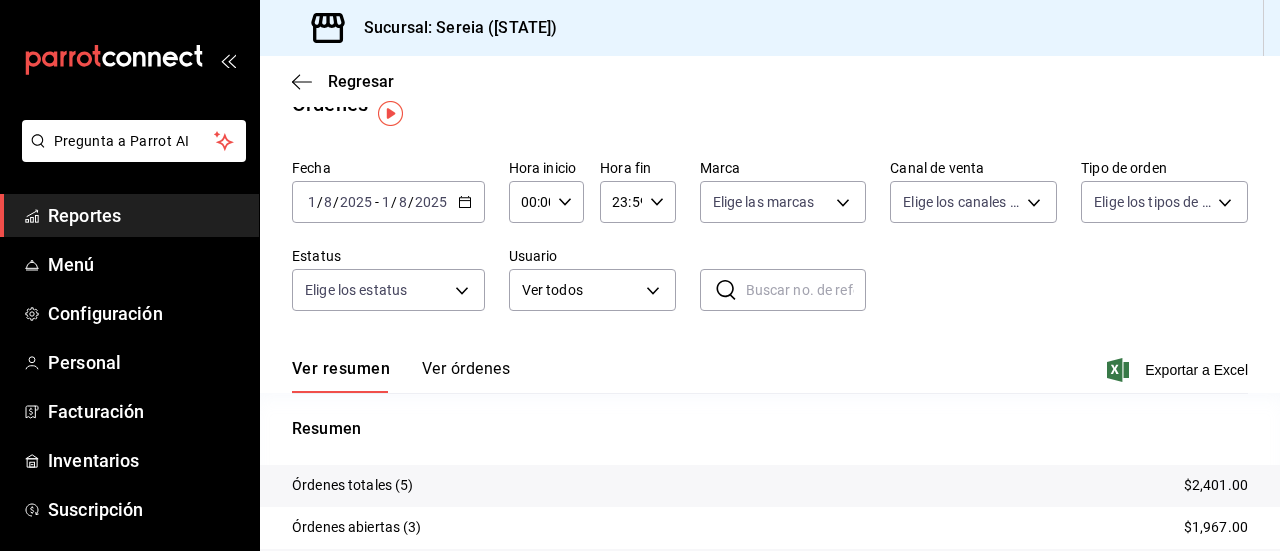 scroll, scrollTop: 0, scrollLeft: 0, axis: both 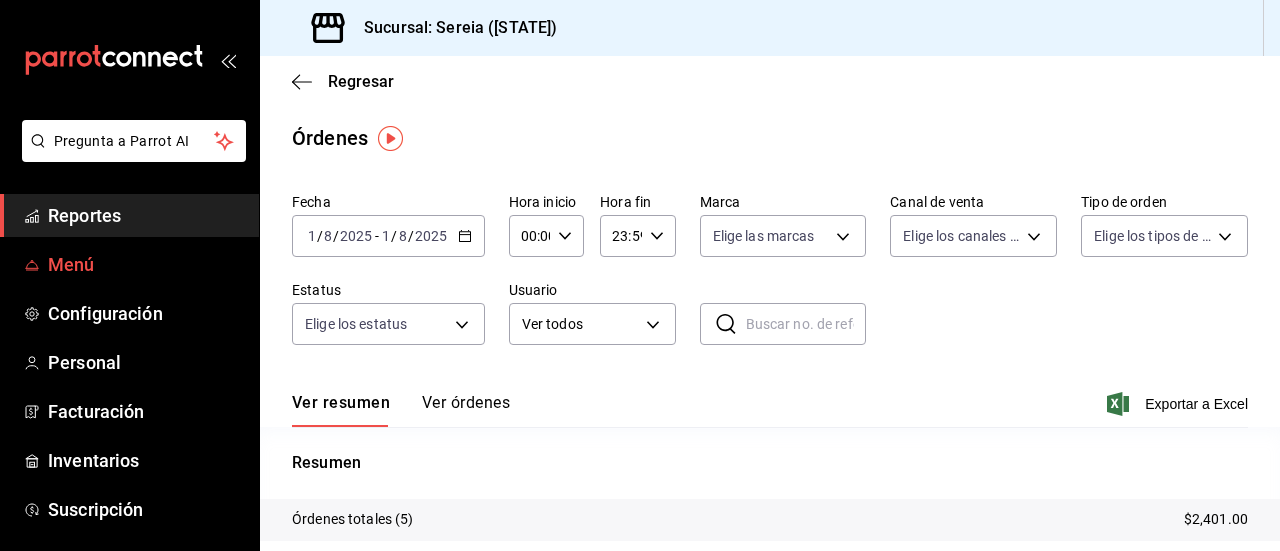 click on "Menú" at bounding box center (145, 264) 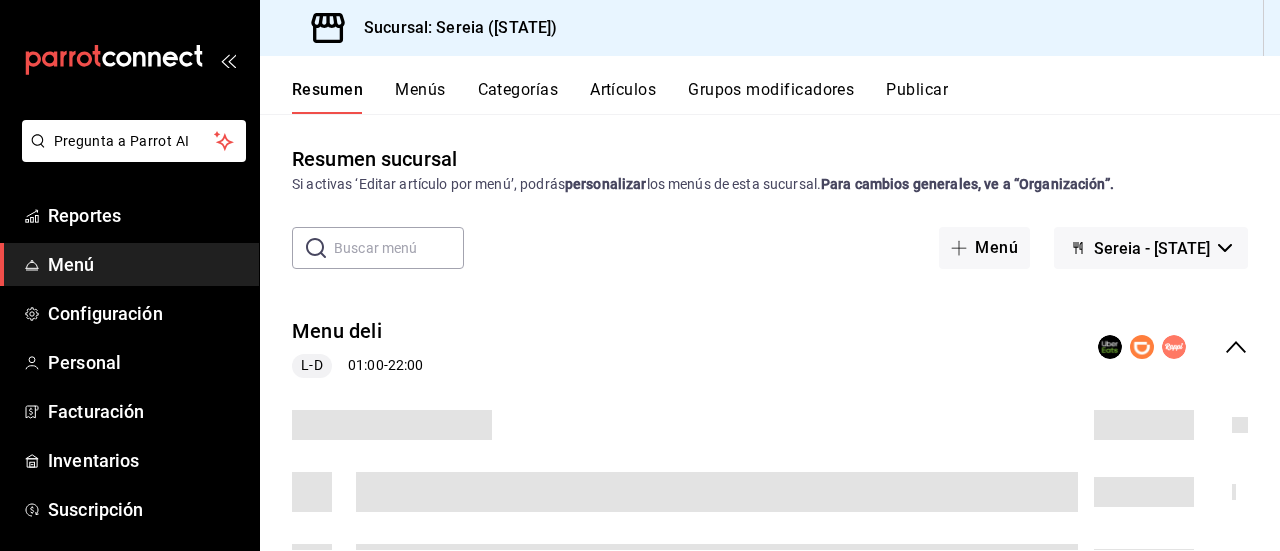 scroll, scrollTop: 0, scrollLeft: 0, axis: both 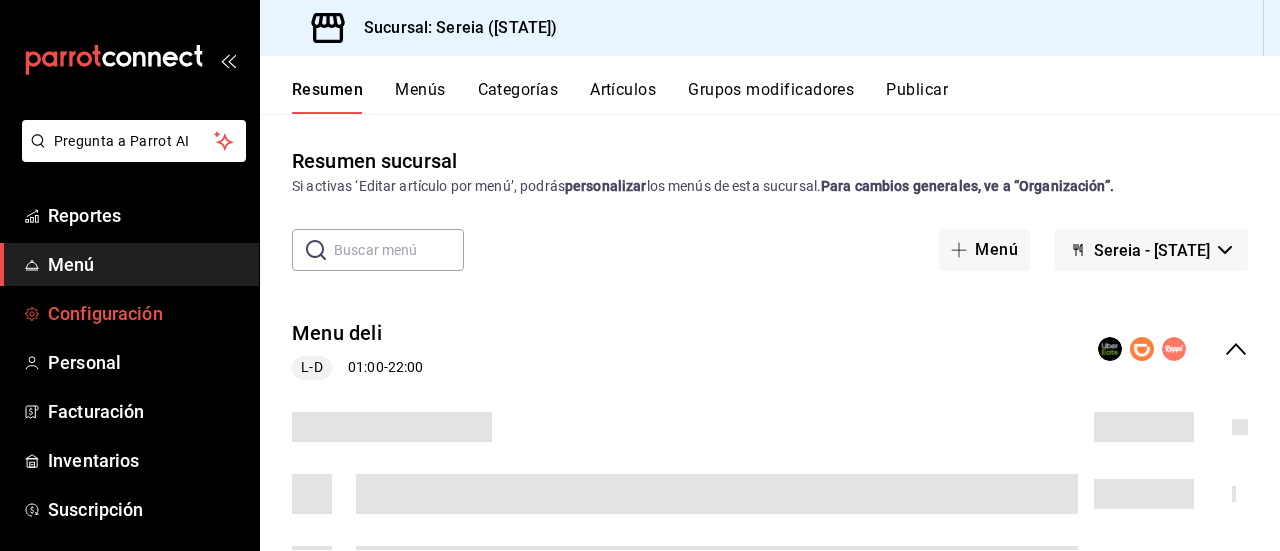 click on "Configuración" at bounding box center (145, 313) 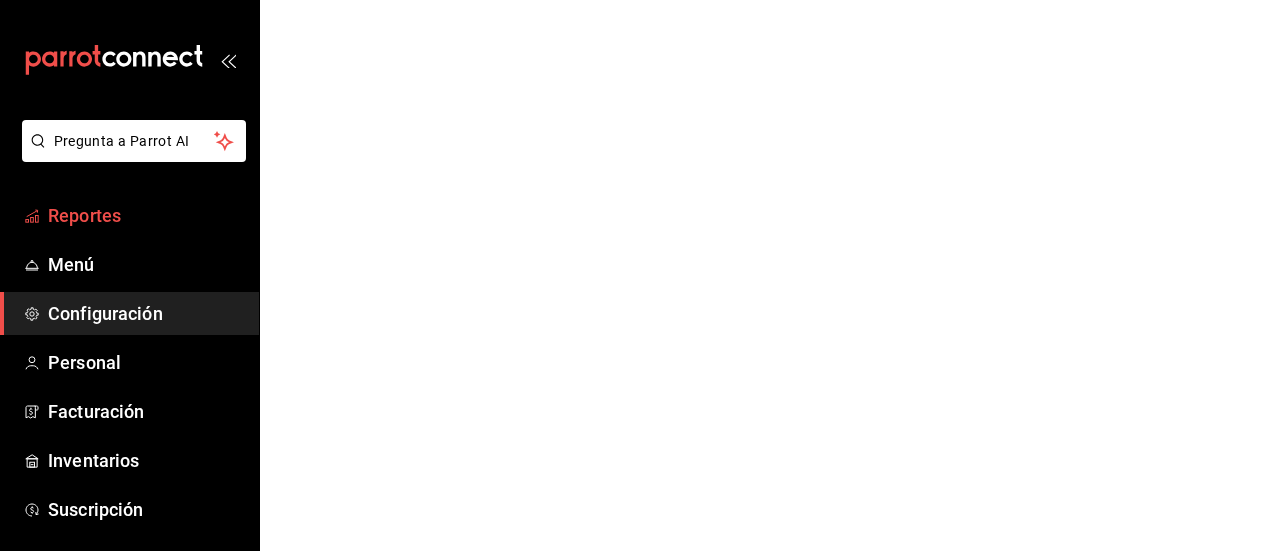 click on "Reportes" at bounding box center [145, 215] 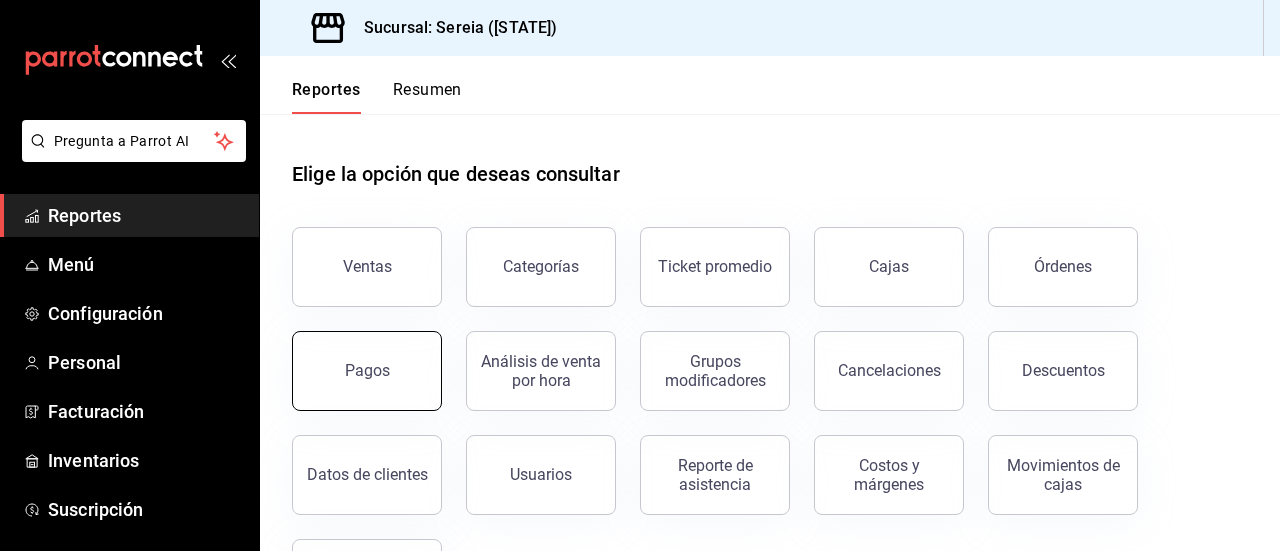 scroll, scrollTop: 99, scrollLeft: 0, axis: vertical 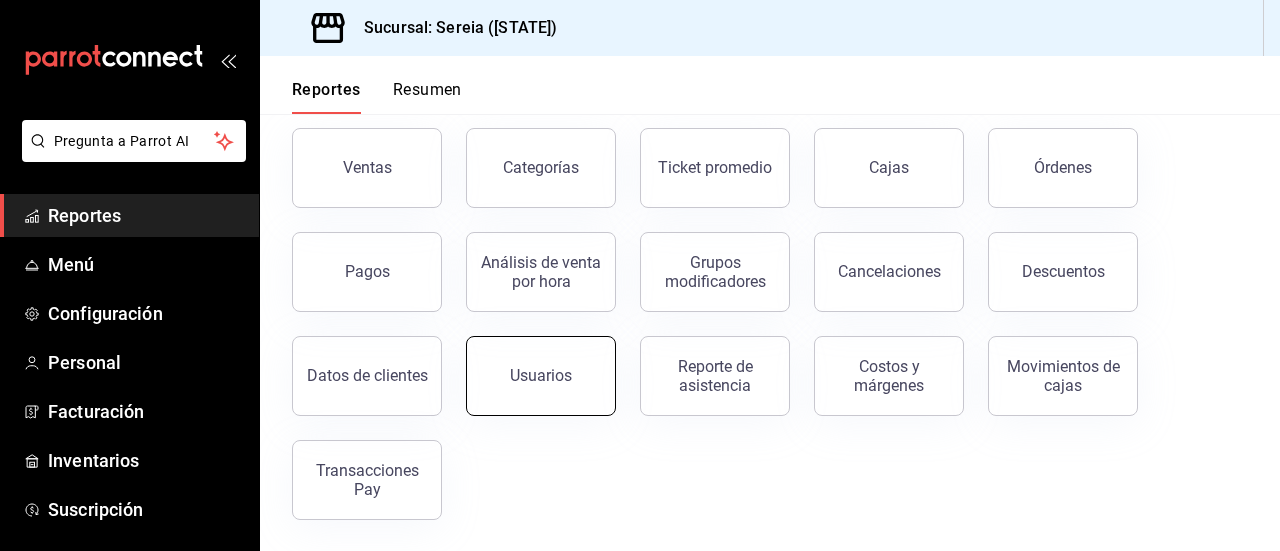 click on "Usuarios" at bounding box center (541, 376) 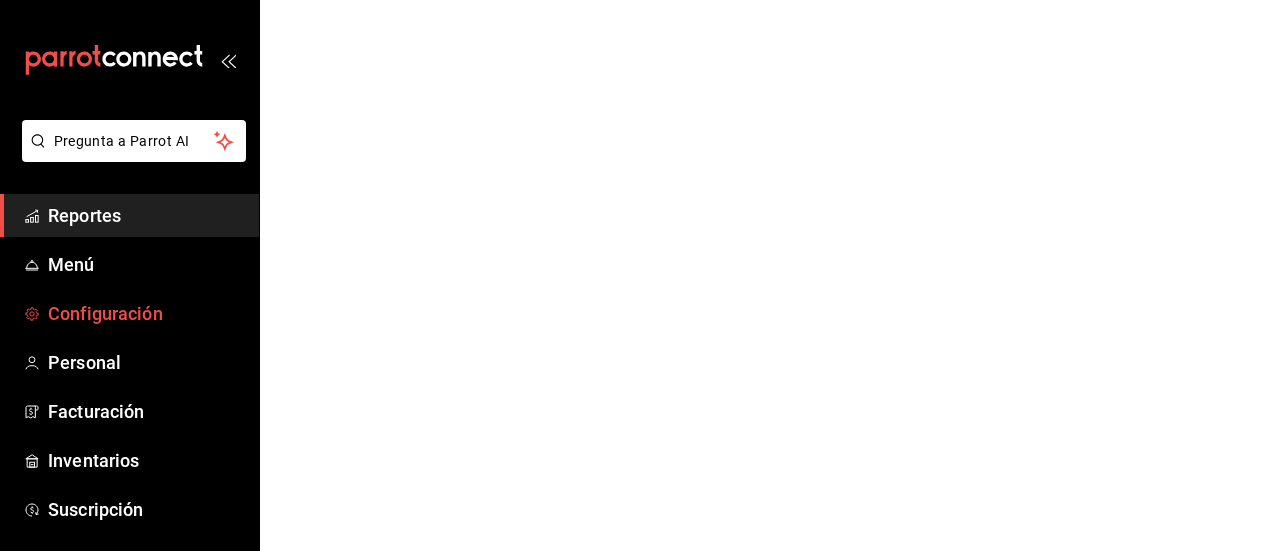click on "Configuración" at bounding box center [145, 313] 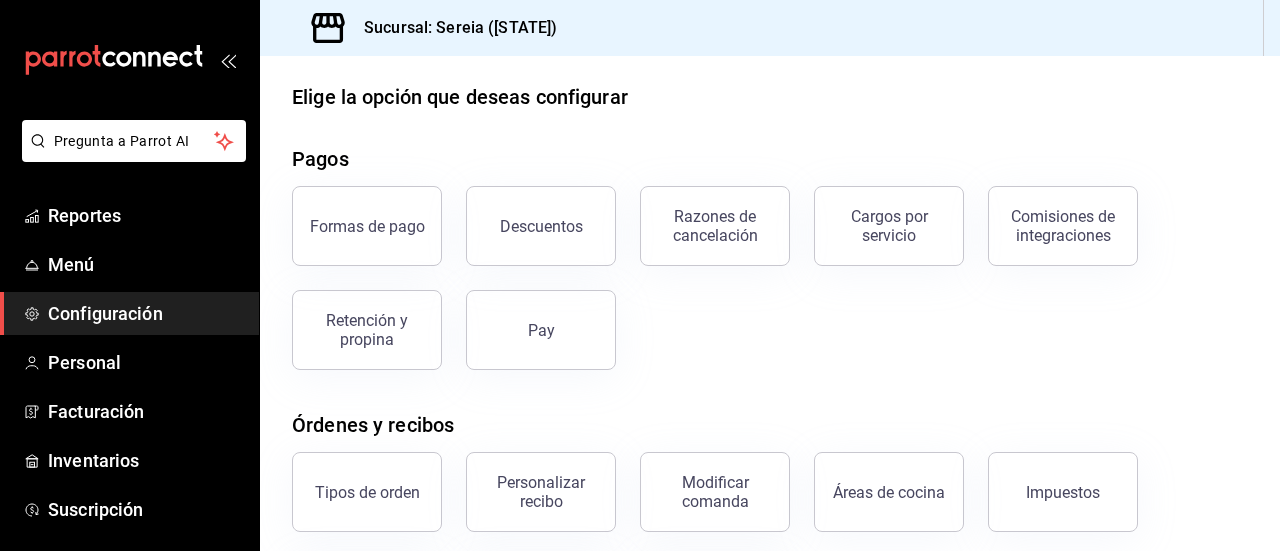 scroll, scrollTop: 0, scrollLeft: 0, axis: both 